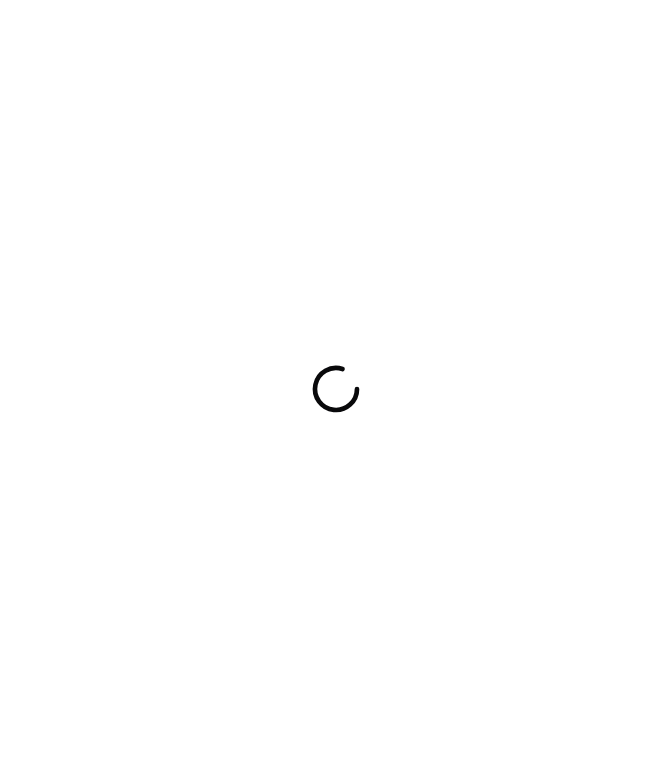 scroll, scrollTop: 0, scrollLeft: 0, axis: both 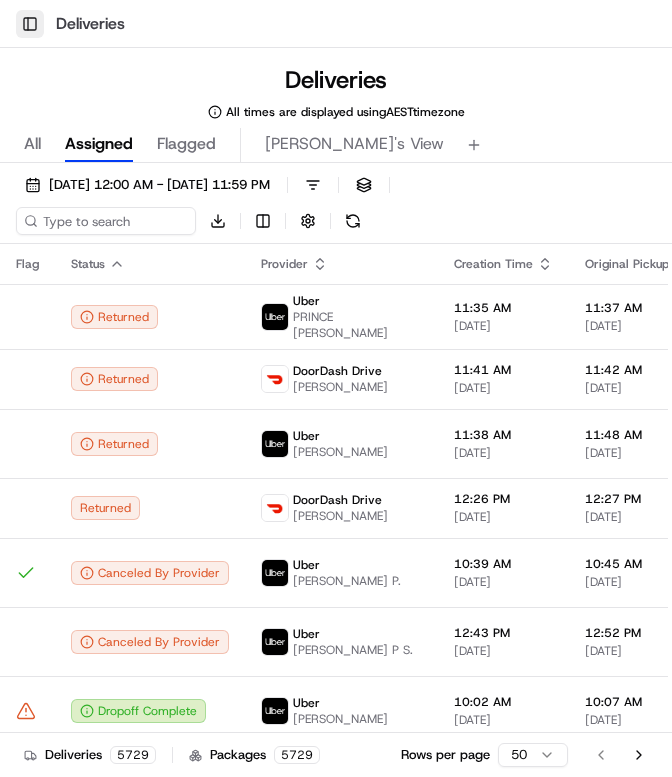click on "Toggle Sidebar" at bounding box center [30, 24] 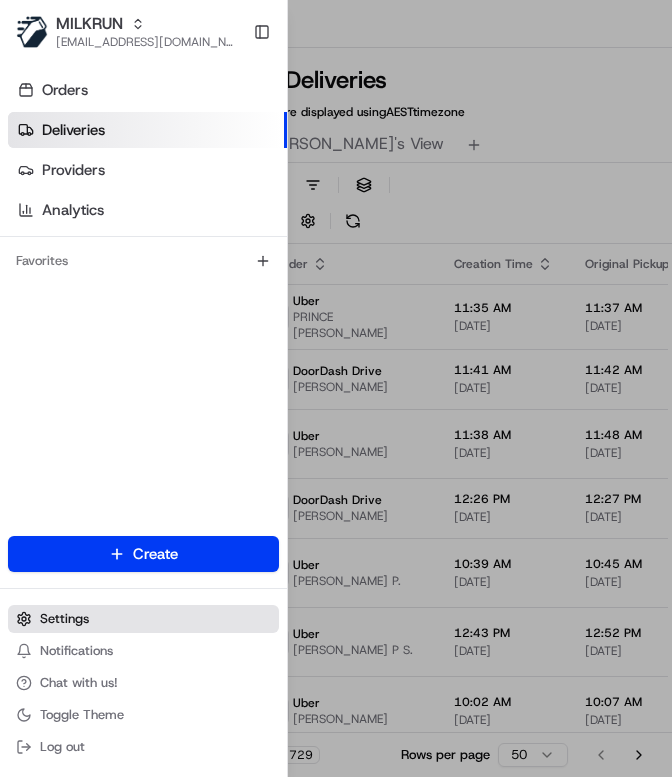 click on "Settings" at bounding box center [64, 619] 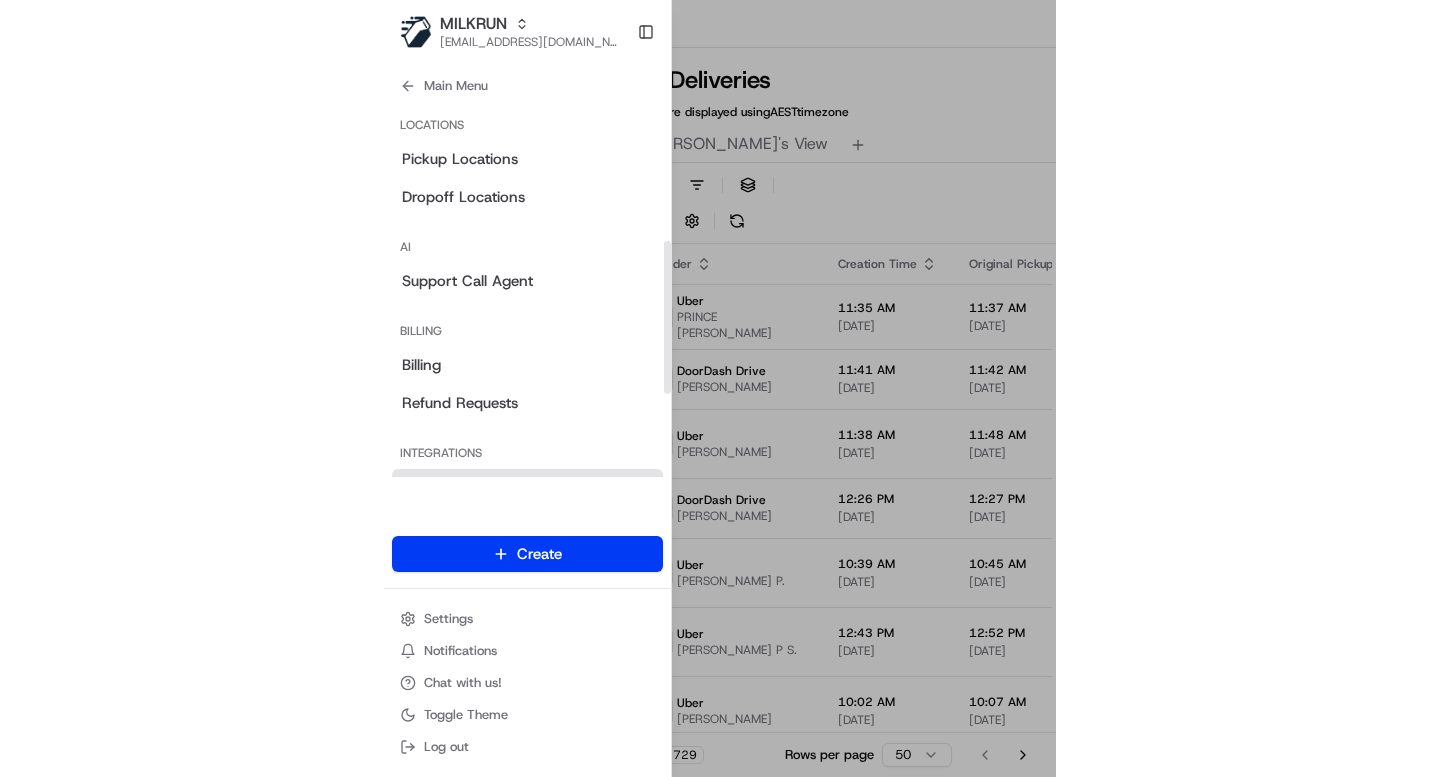 scroll, scrollTop: 338, scrollLeft: 0, axis: vertical 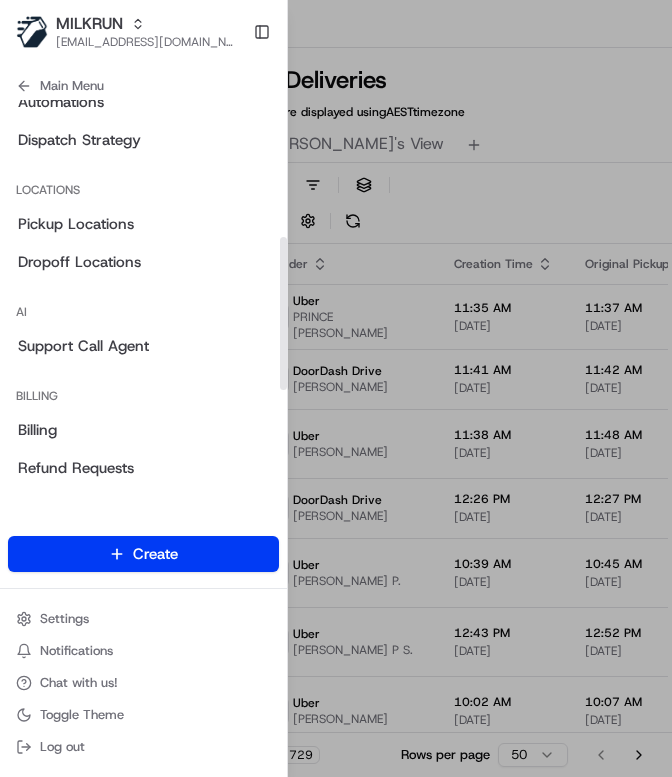 click at bounding box center [336, 388] 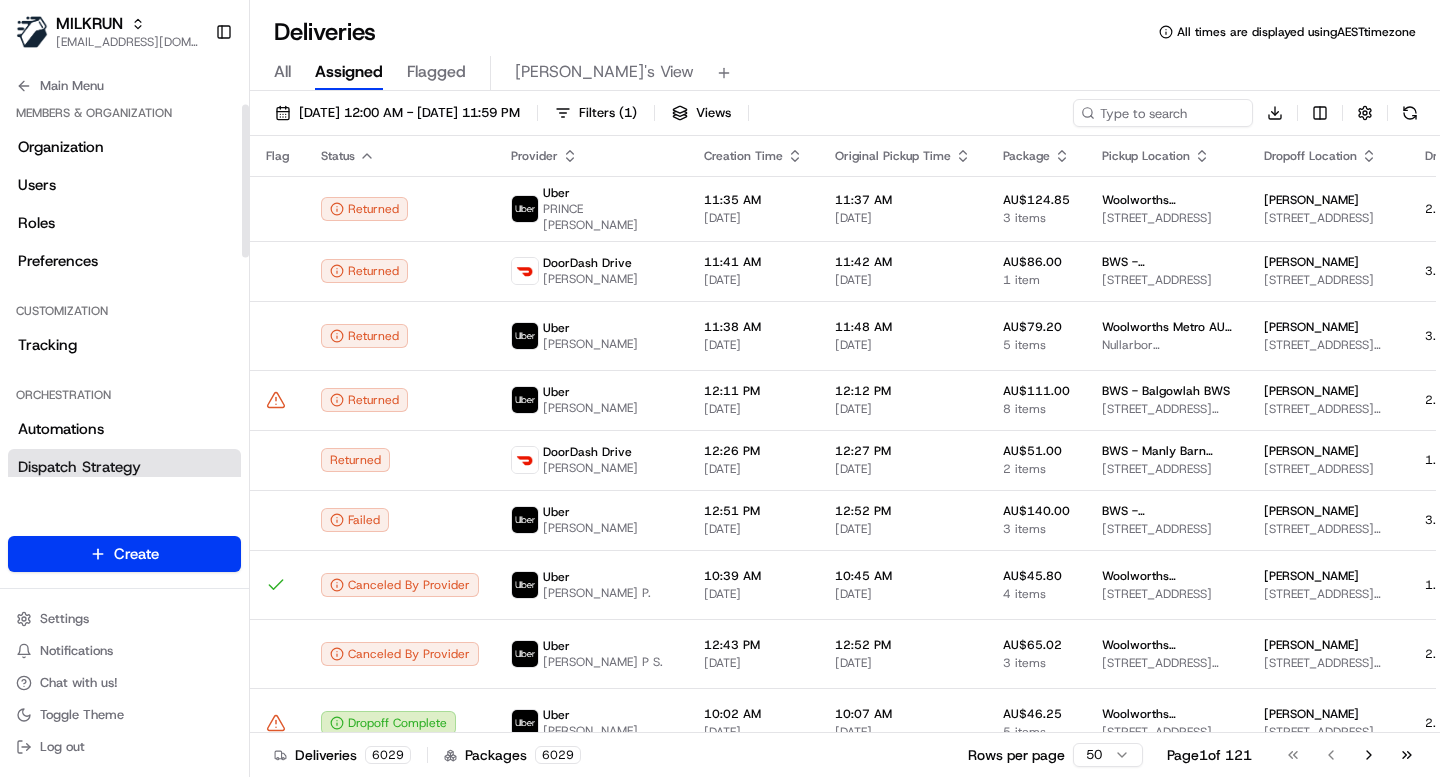 scroll, scrollTop: 0, scrollLeft: 0, axis: both 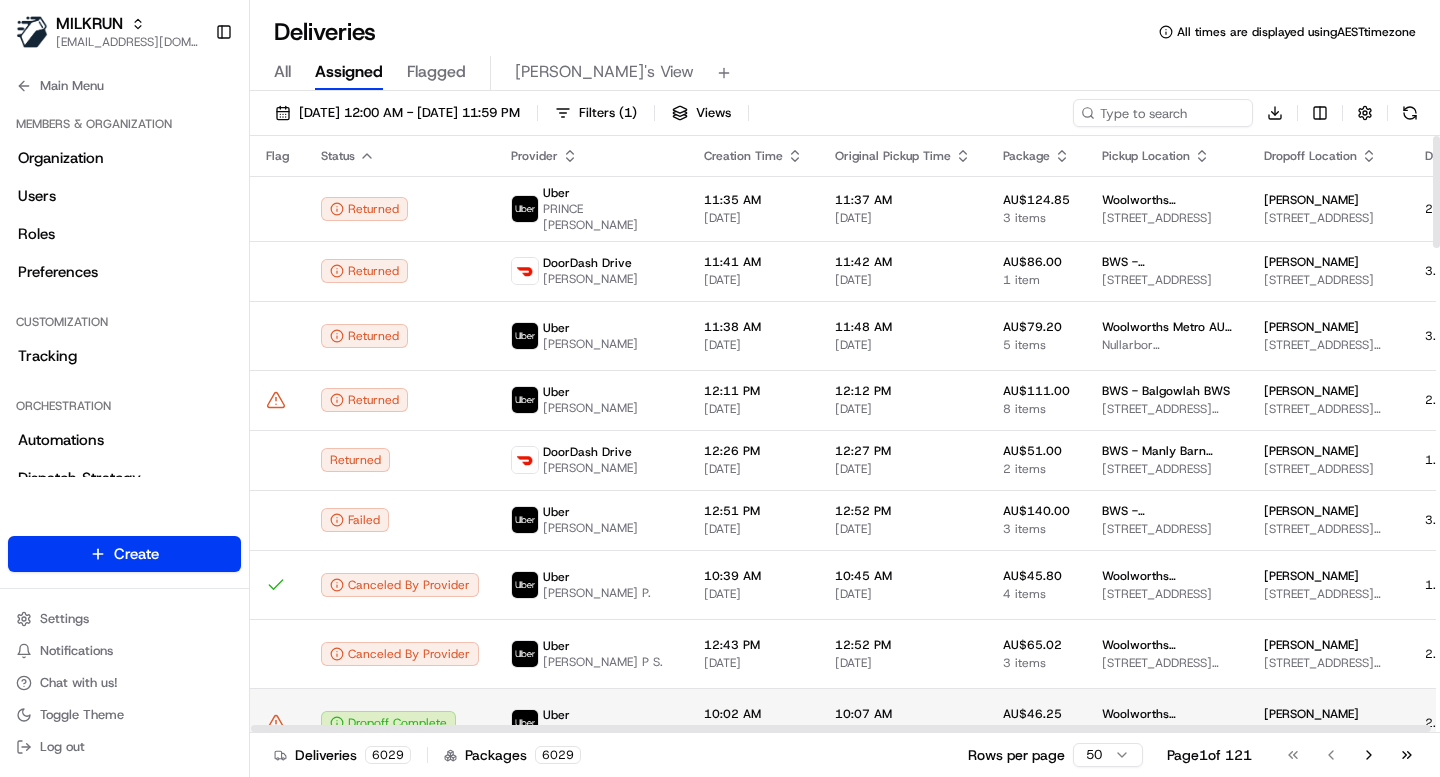 click on "Dropoff Complete" at bounding box center [400, 722] 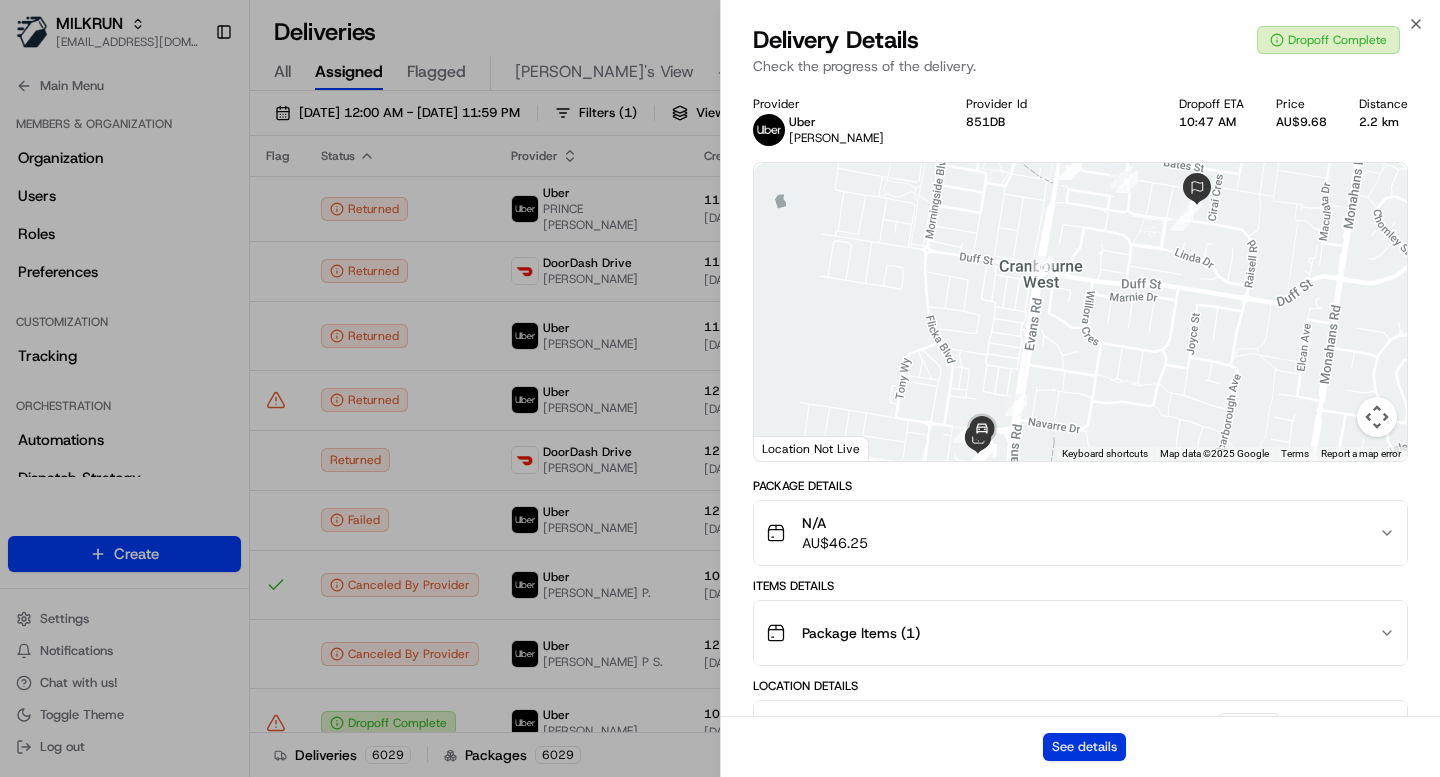 click on "See details" at bounding box center (1084, 747) 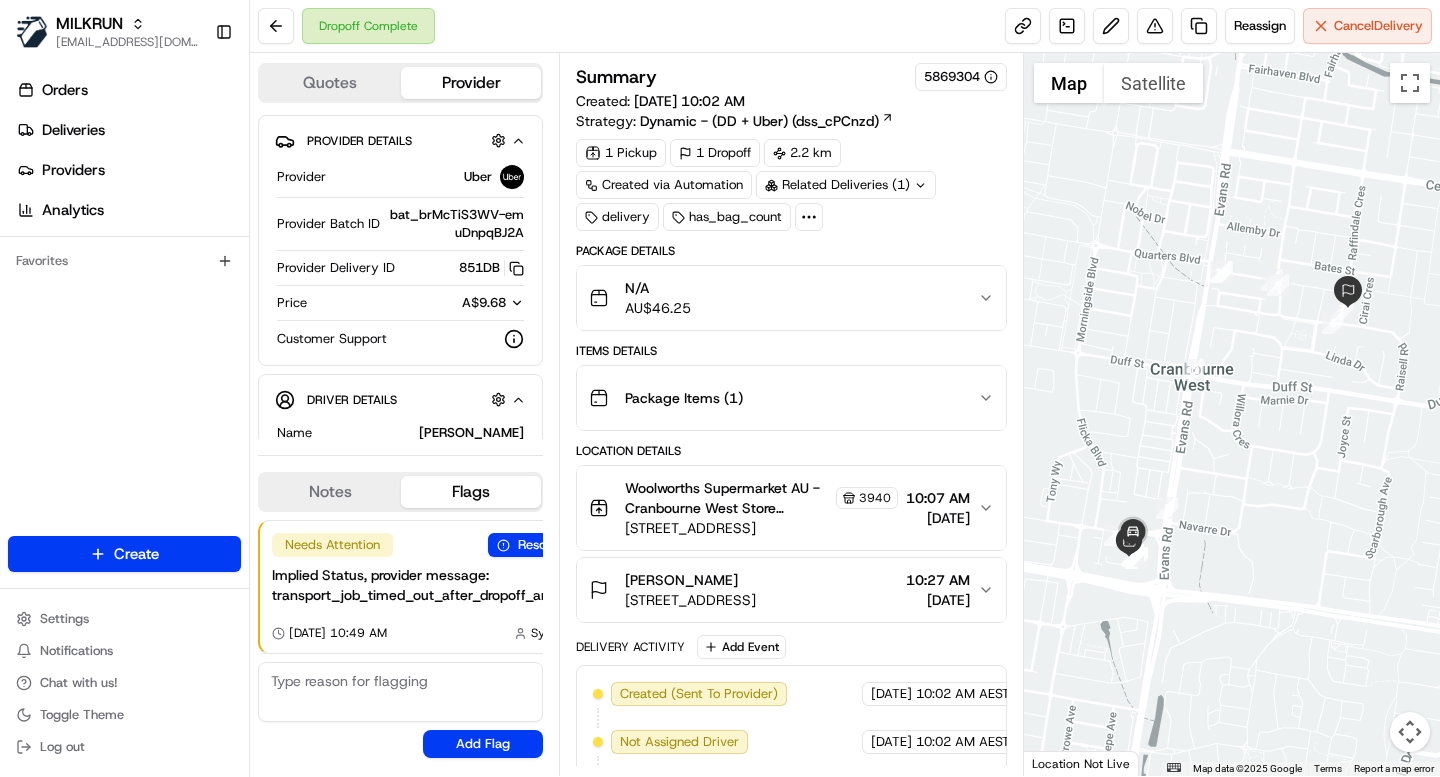 scroll, scrollTop: 0, scrollLeft: 0, axis: both 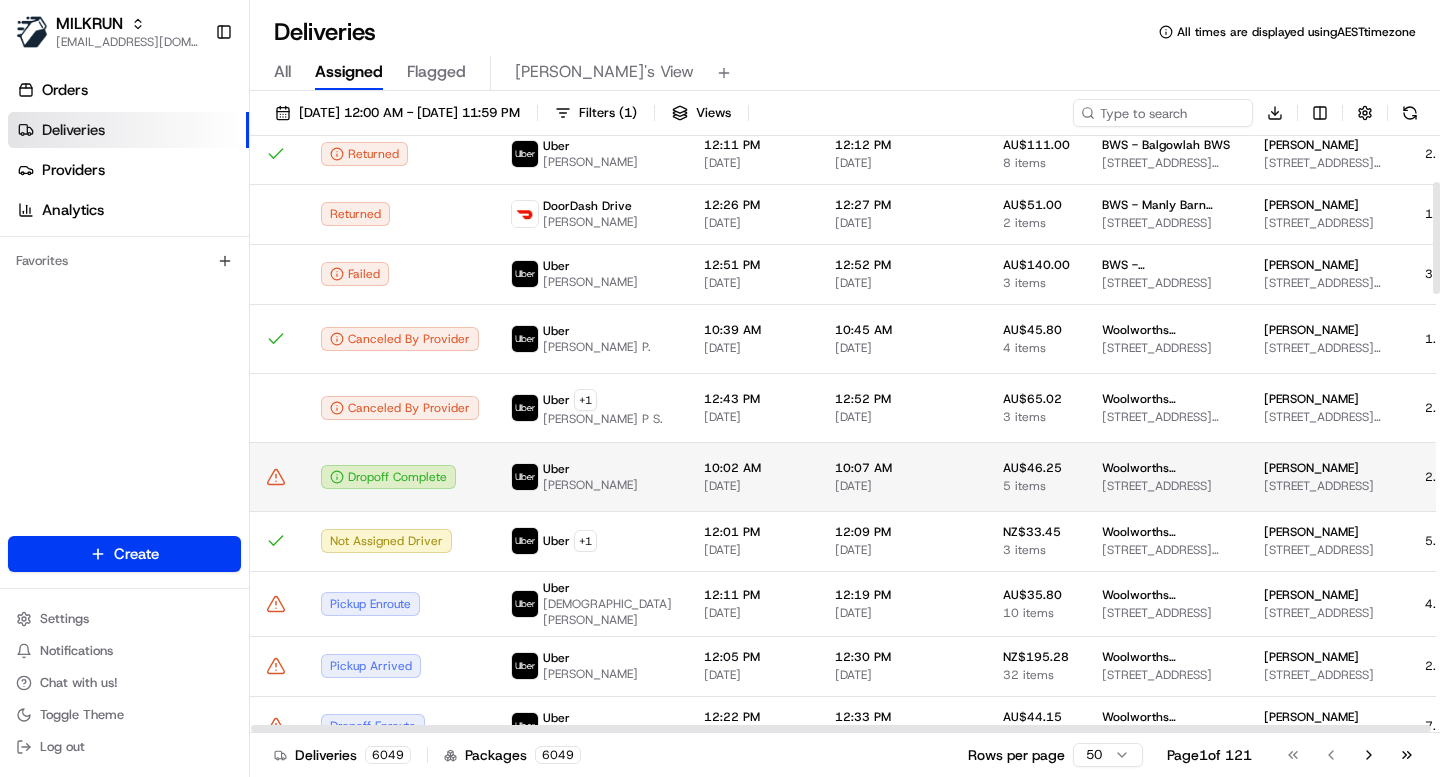 click on "10:02 AM" at bounding box center [753, 468] 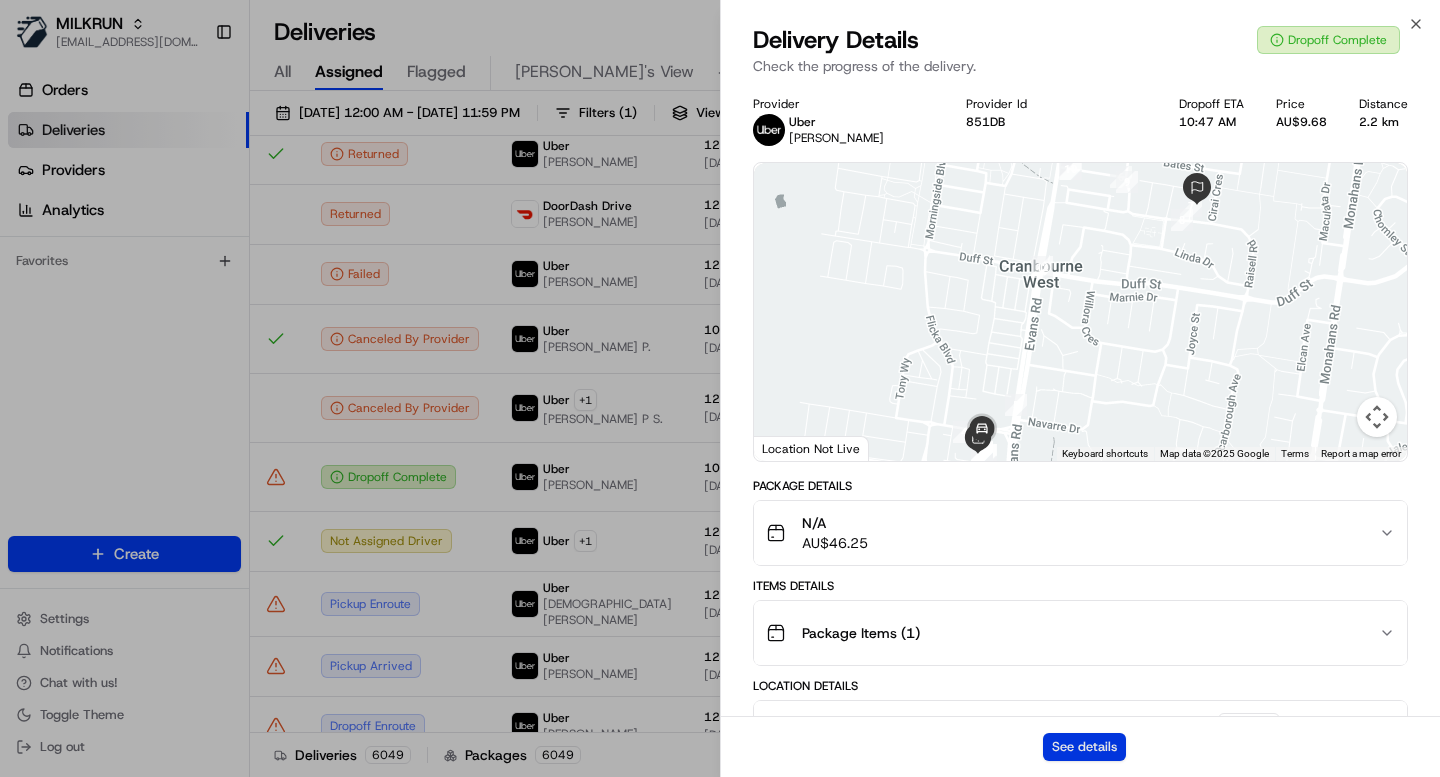 click on "See details" at bounding box center [1084, 747] 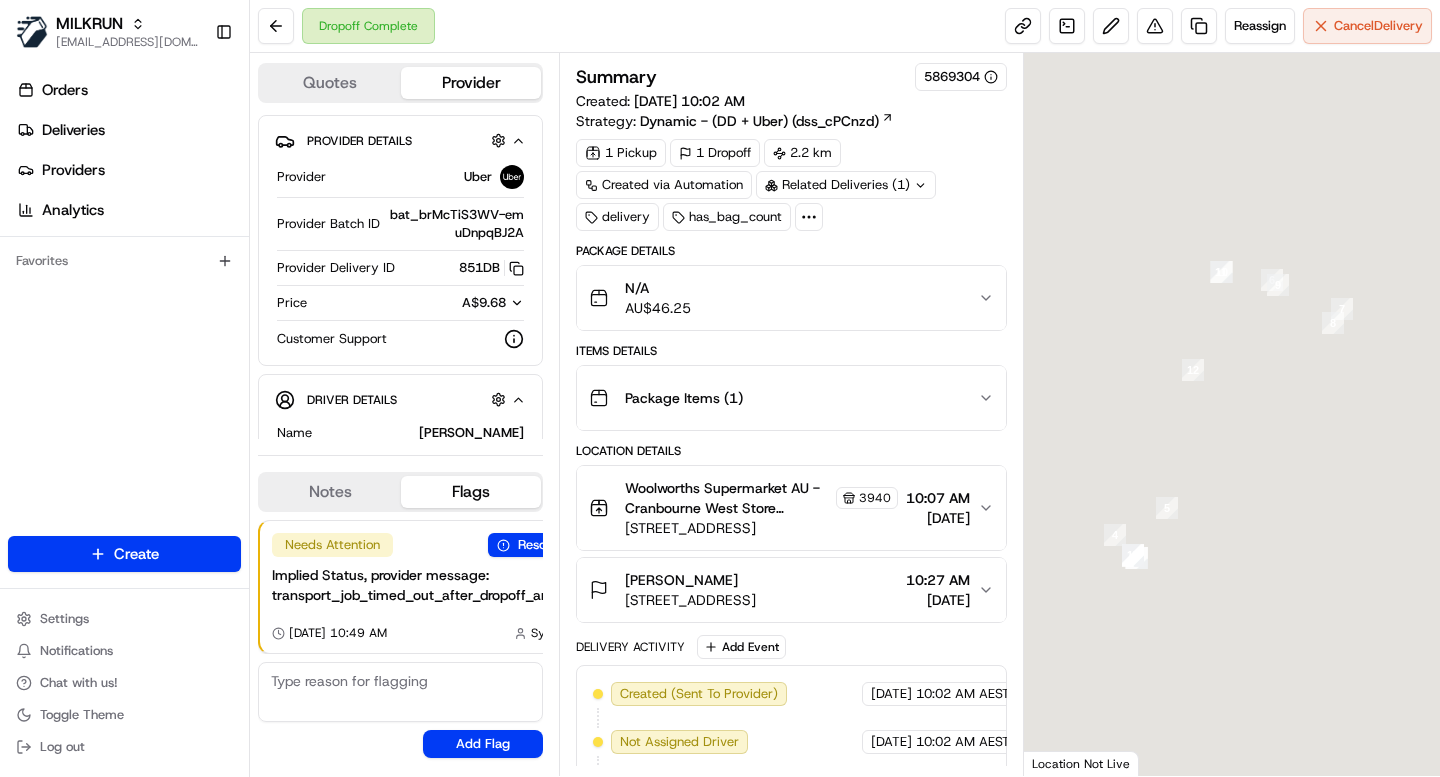 scroll, scrollTop: 0, scrollLeft: 0, axis: both 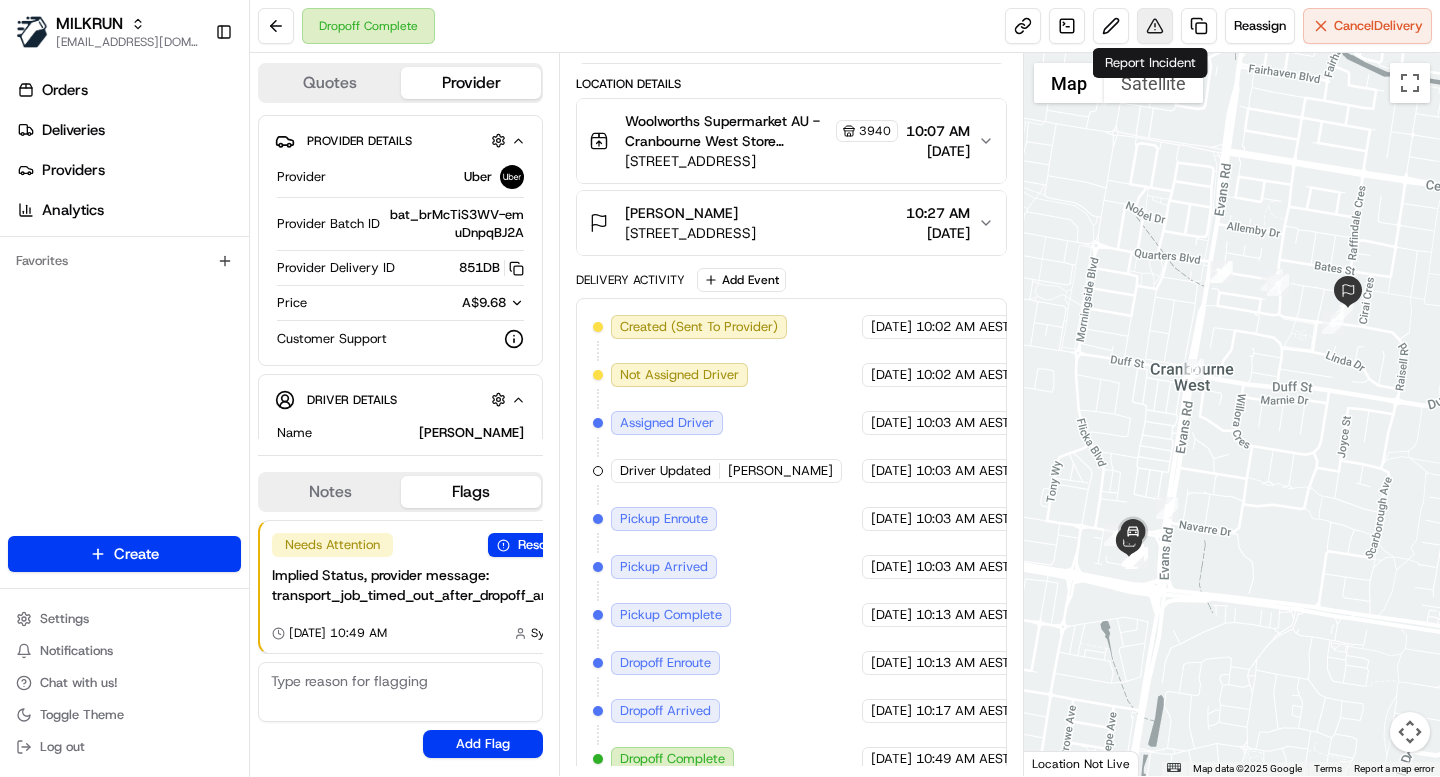 click at bounding box center [1155, 26] 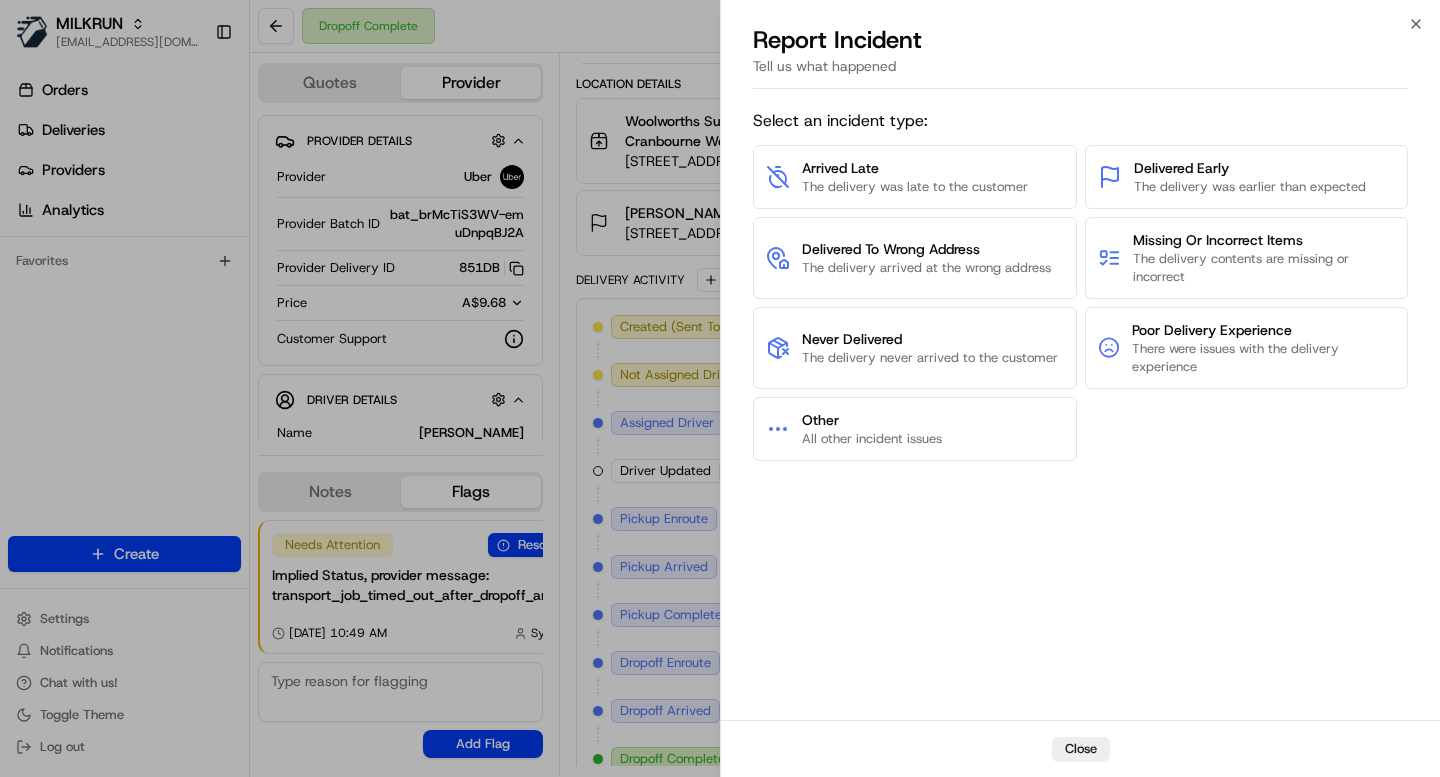 click on "Select an incident type: Arrived Late The delivery was late to the customer Delivered Early The delivery was earlier than expected Delivered To Wrong Address The delivery arrived at the wrong address Missing Or Incorrect Items The delivery contents are missing or incorrect Never Delivered The delivery never arrived to the customer Poor Delivery Experience There were issues with the delivery experience Other All other incident issues" at bounding box center [1080, 408] 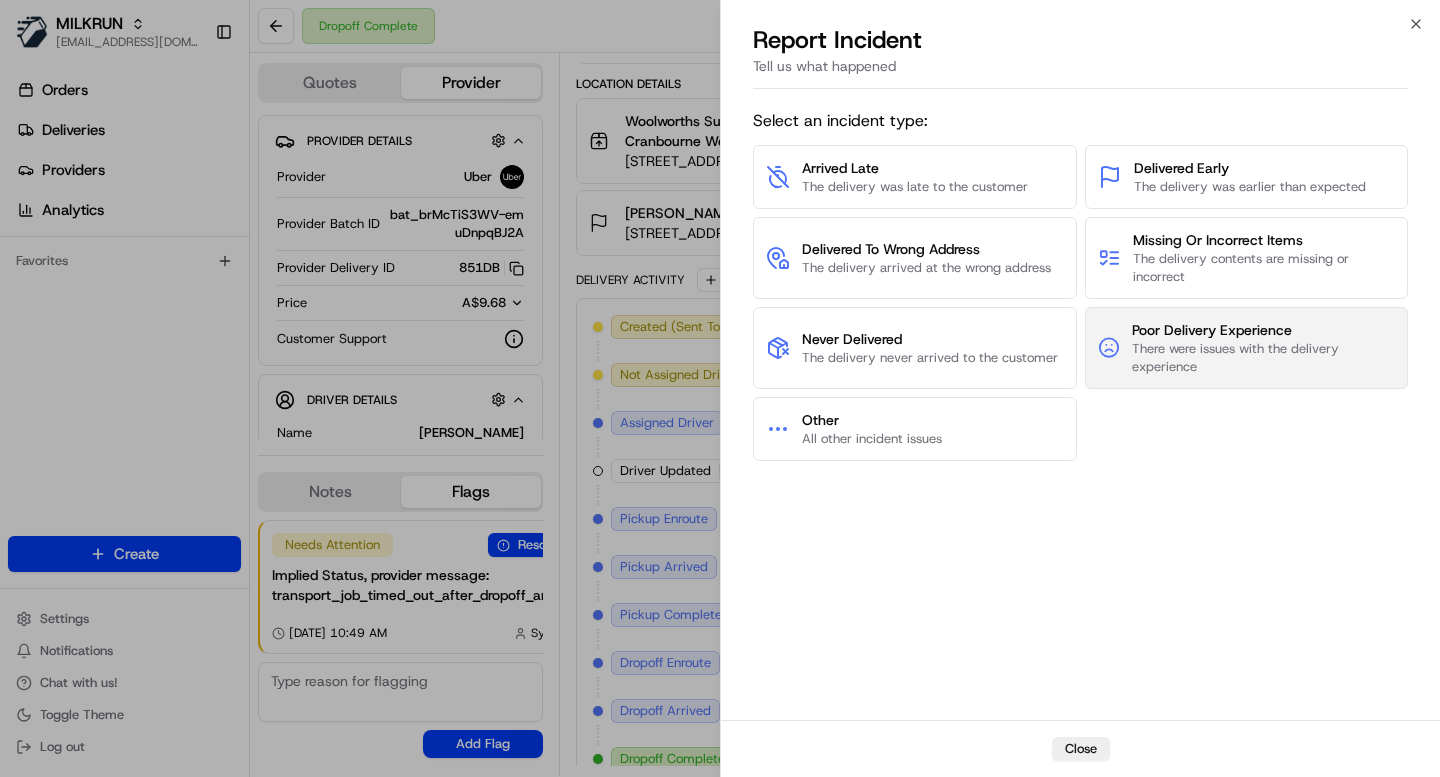 click on "There were issues with the delivery experience" at bounding box center (1263, 358) 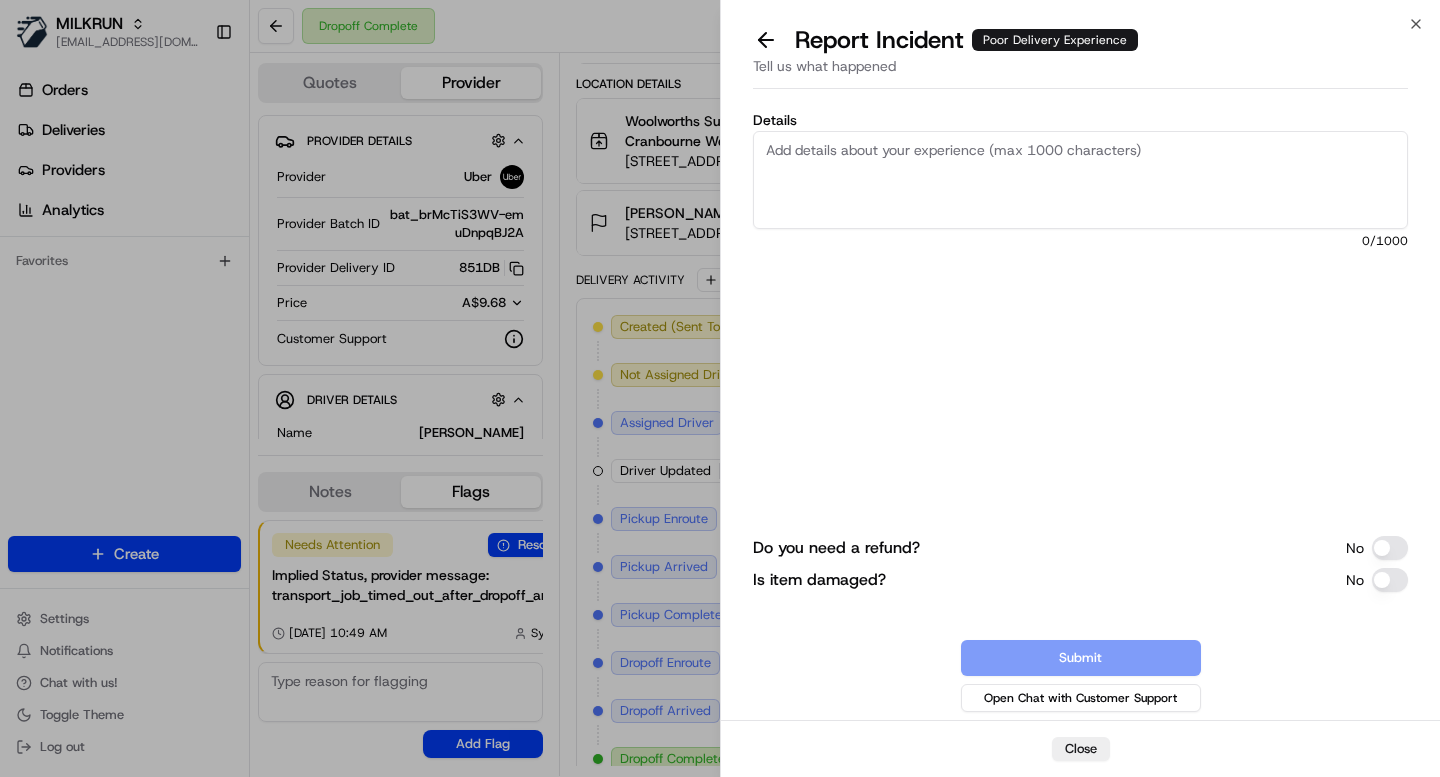 click on "Details" at bounding box center (1080, 180) 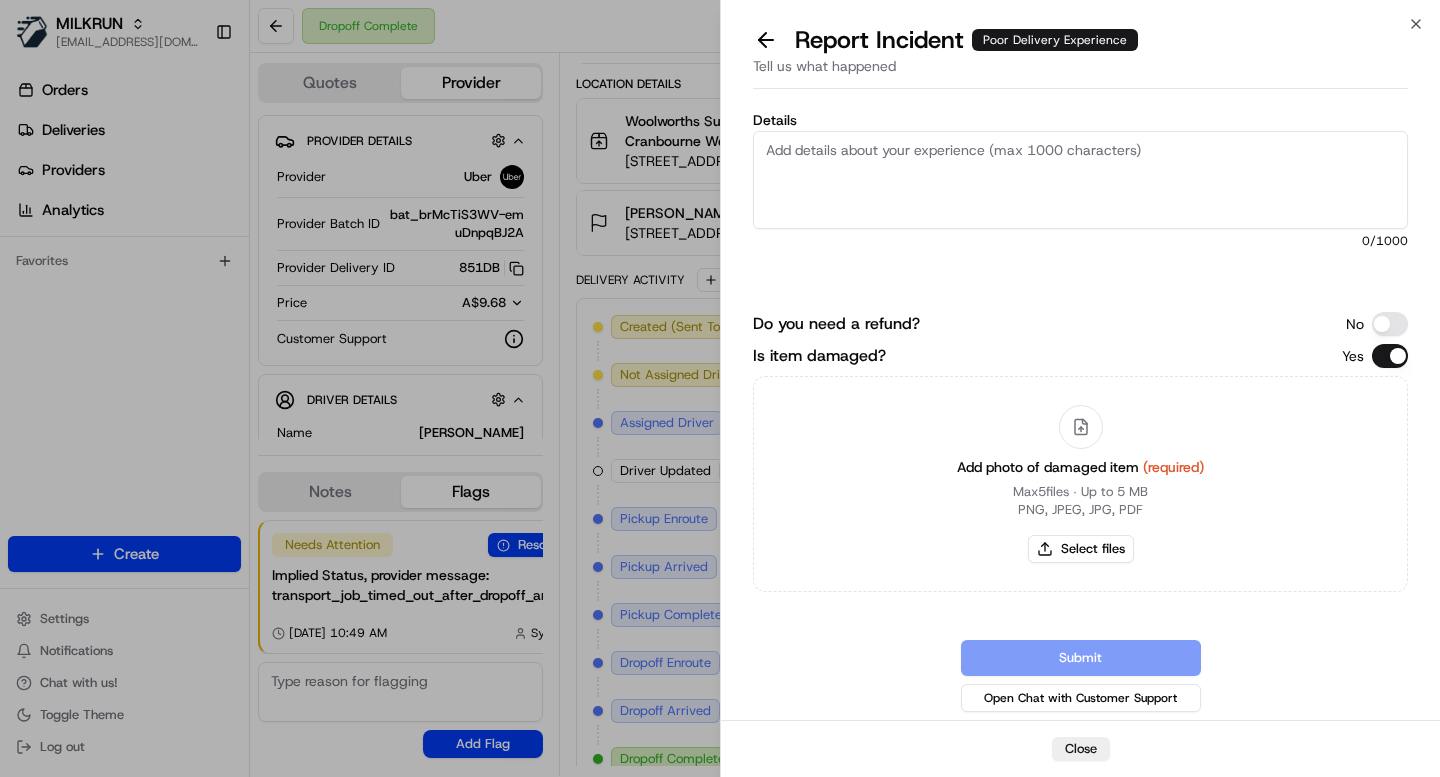 click on "Do you need a refund?" at bounding box center (1390, 324) 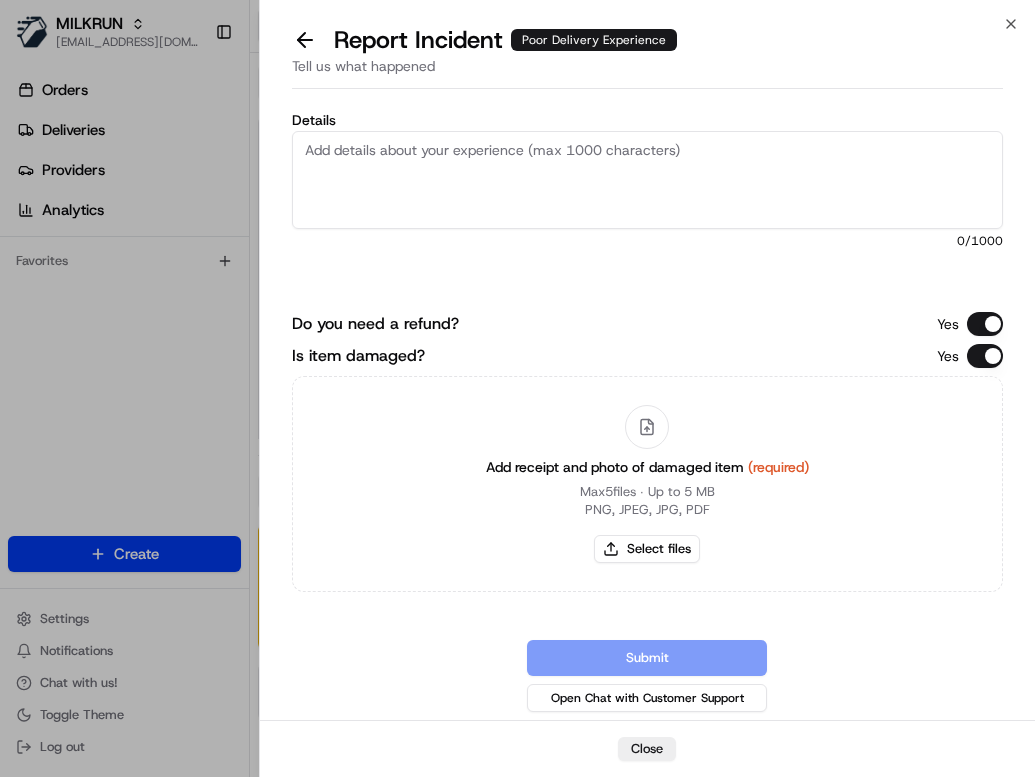 scroll, scrollTop: 421, scrollLeft: 0, axis: vertical 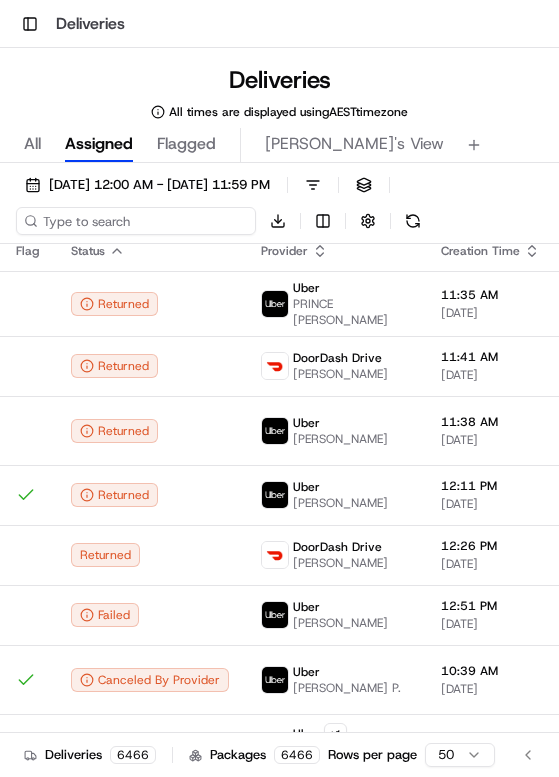 click at bounding box center [136, 221] 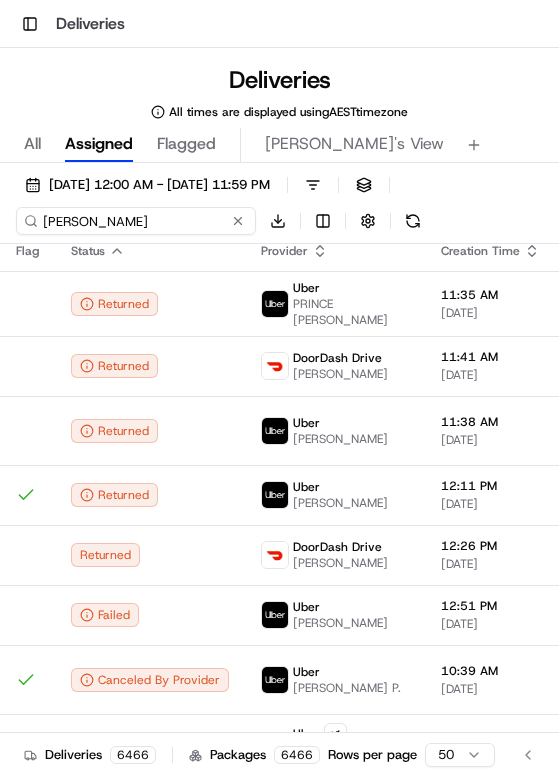 type on "[PERSON_NAME]" 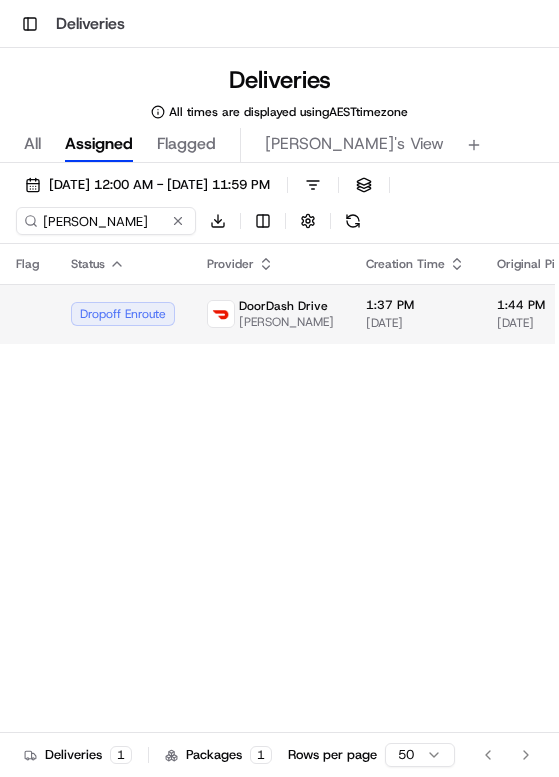 click on "DoorDash Drive" at bounding box center (283, 306) 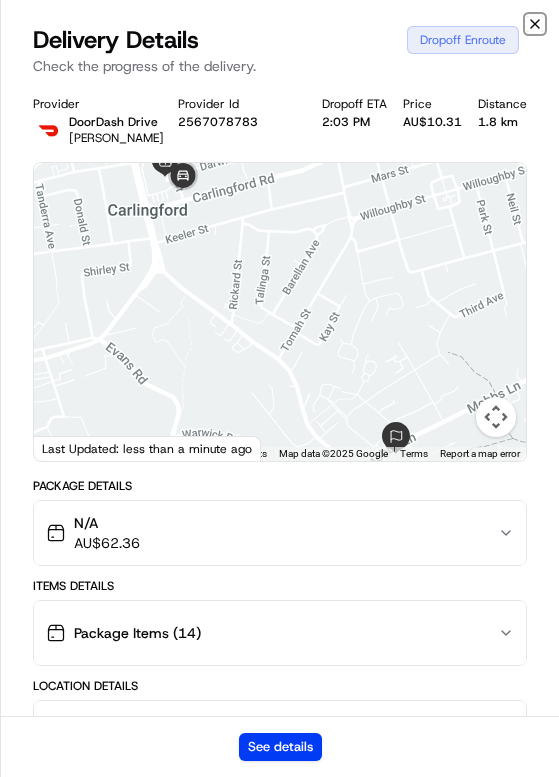 click 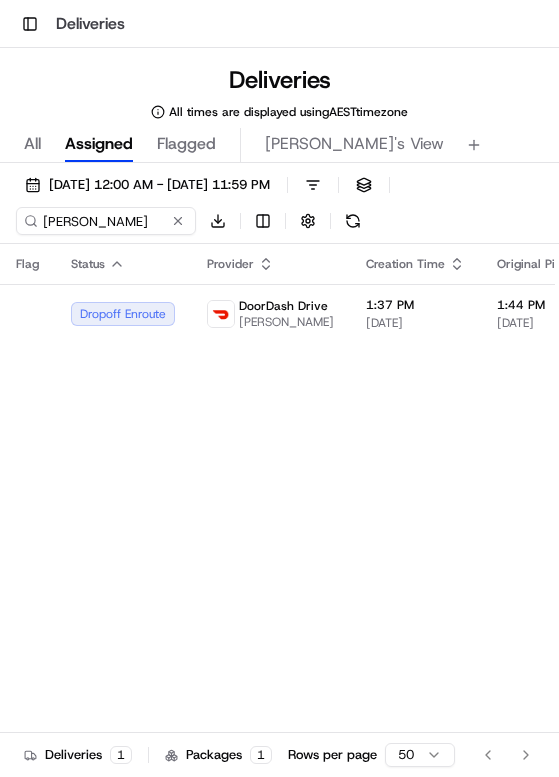 drag, startPoint x: 555, startPoint y: 214, endPoint x: 567, endPoint y: 214, distance: 12 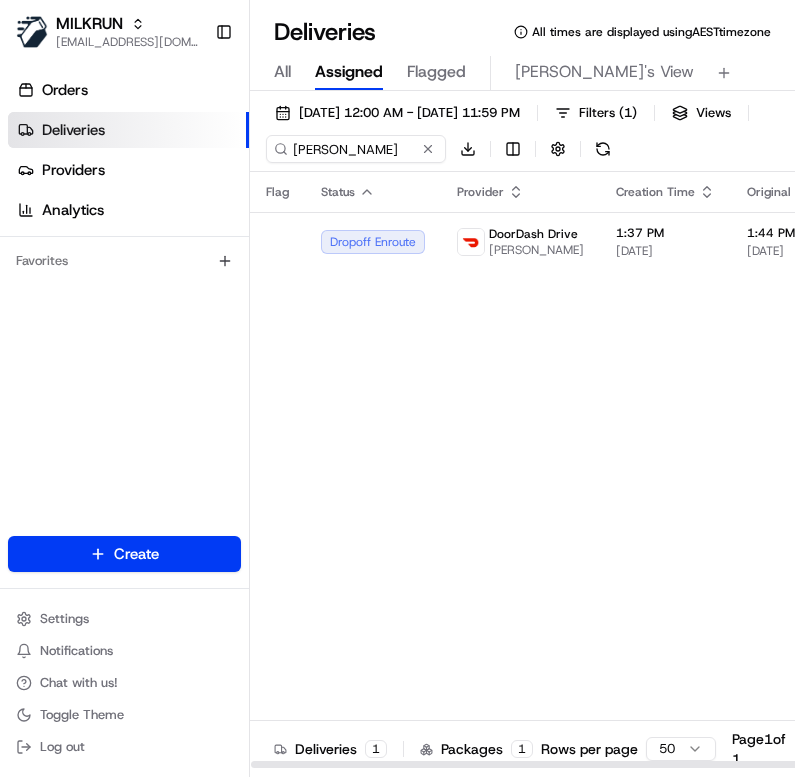 click on "Flag Status Provider Creation Time Original Pickup Time Package Pickup Location Dropoff Location Driving Distance Dropoff ETA Tag Created By Job External Id Reference Id Action Dropoff Enroute DoorDash Drive Vishant R. 1:37 PM 17/07/2025 1:44 PM 17/07/2025 AU$62.36 17   items Woolworths Supermarket AU - Carlingford 801 - 809 Pennant Hills Rd, Carlingford, NSW 2118, AU Imogen Jones 12 Mobbs Ln, Carlingford, NSW 2118, AU 1.8 km 2:03 PM delivery API 46c811a4-d568-4f82-8c6e-9515f3f7c499 260536438" at bounding box center (1166, 470) 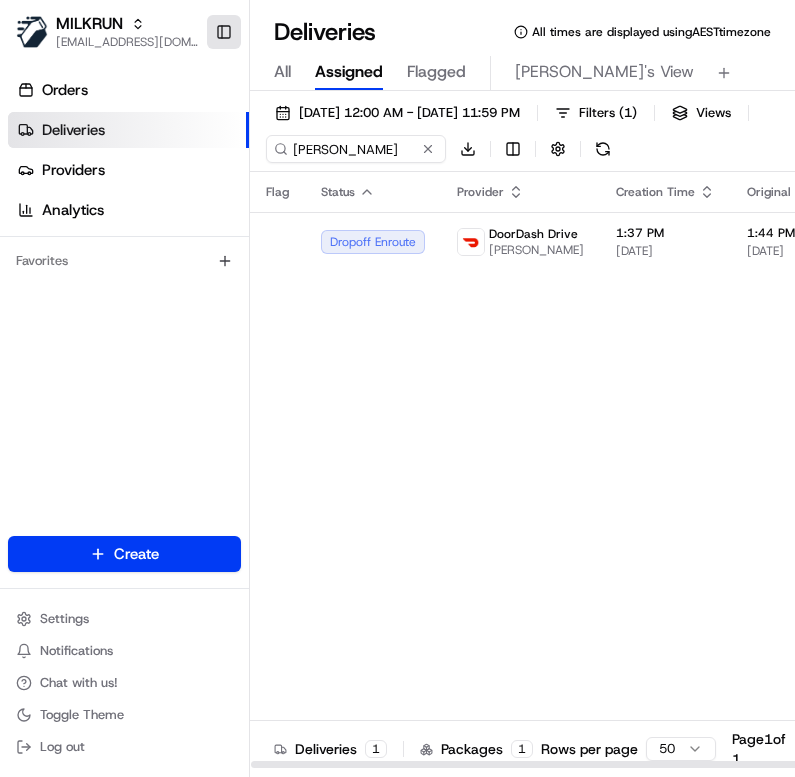 click on "Toggle Sidebar" at bounding box center (224, 32) 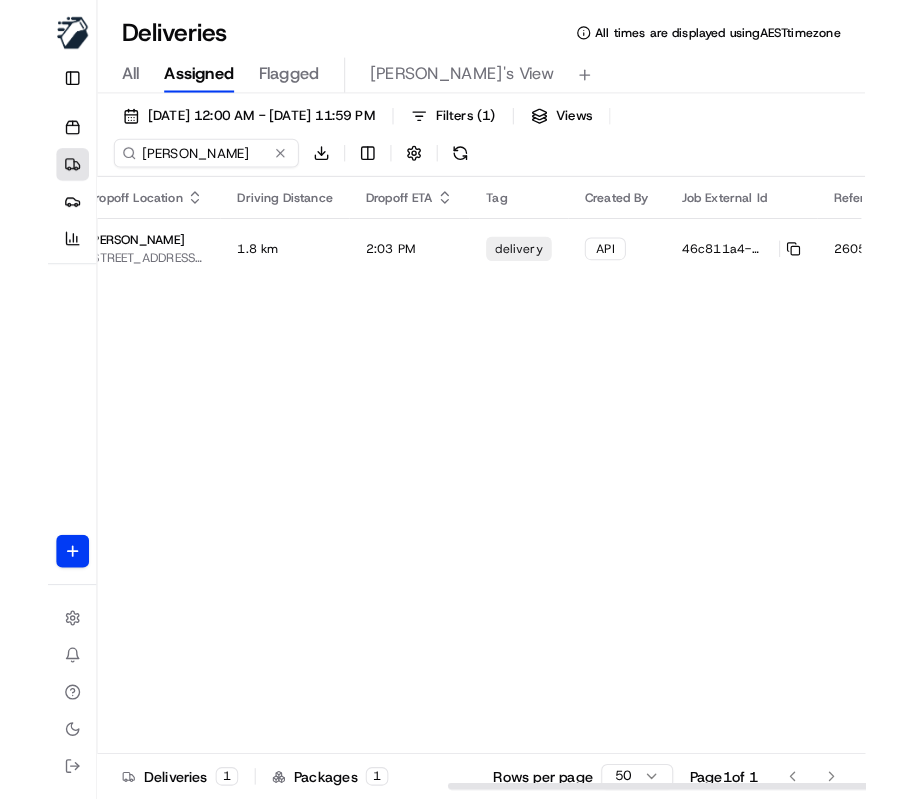 scroll, scrollTop: 0, scrollLeft: 1089, axis: horizontal 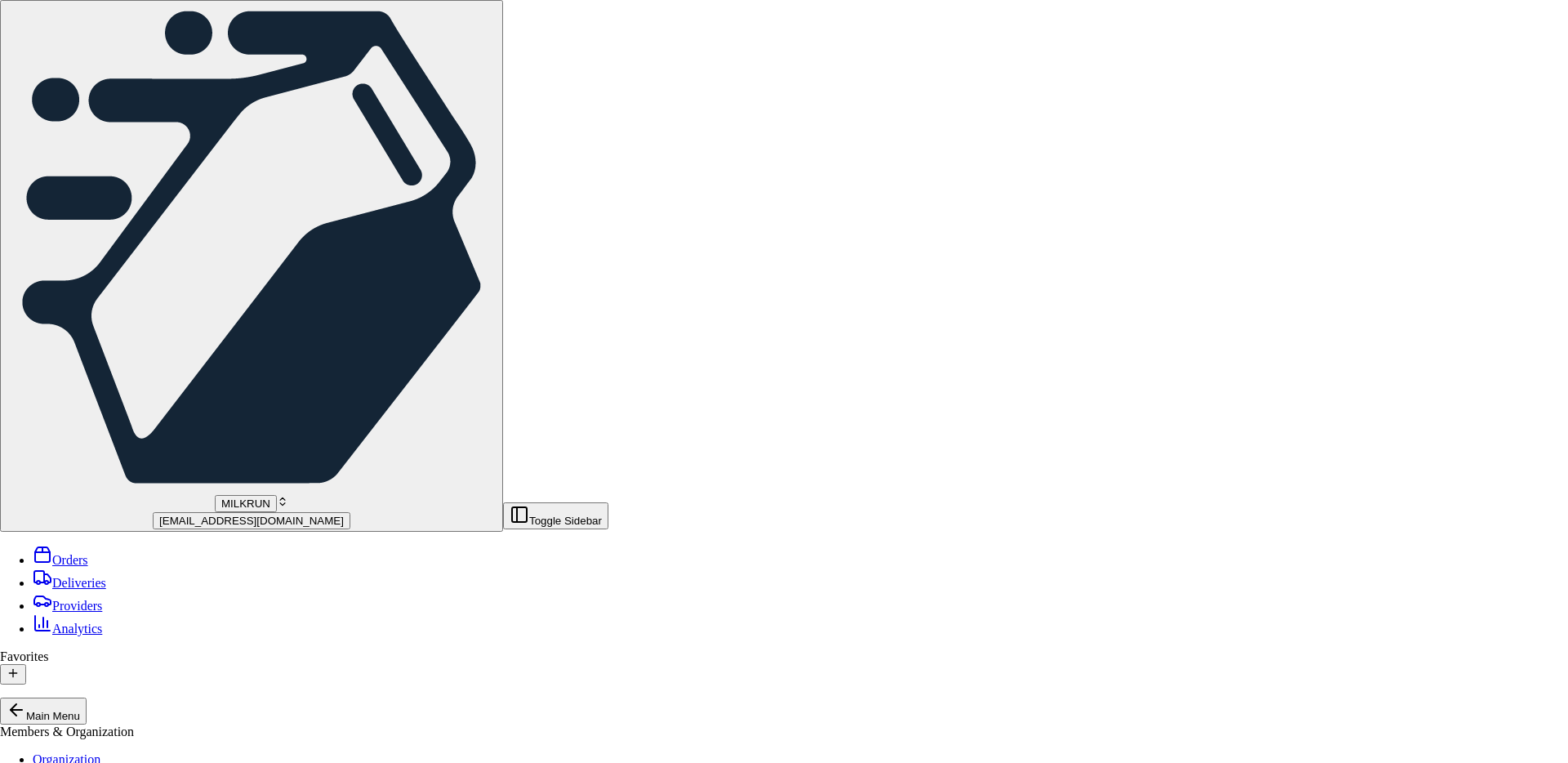 type 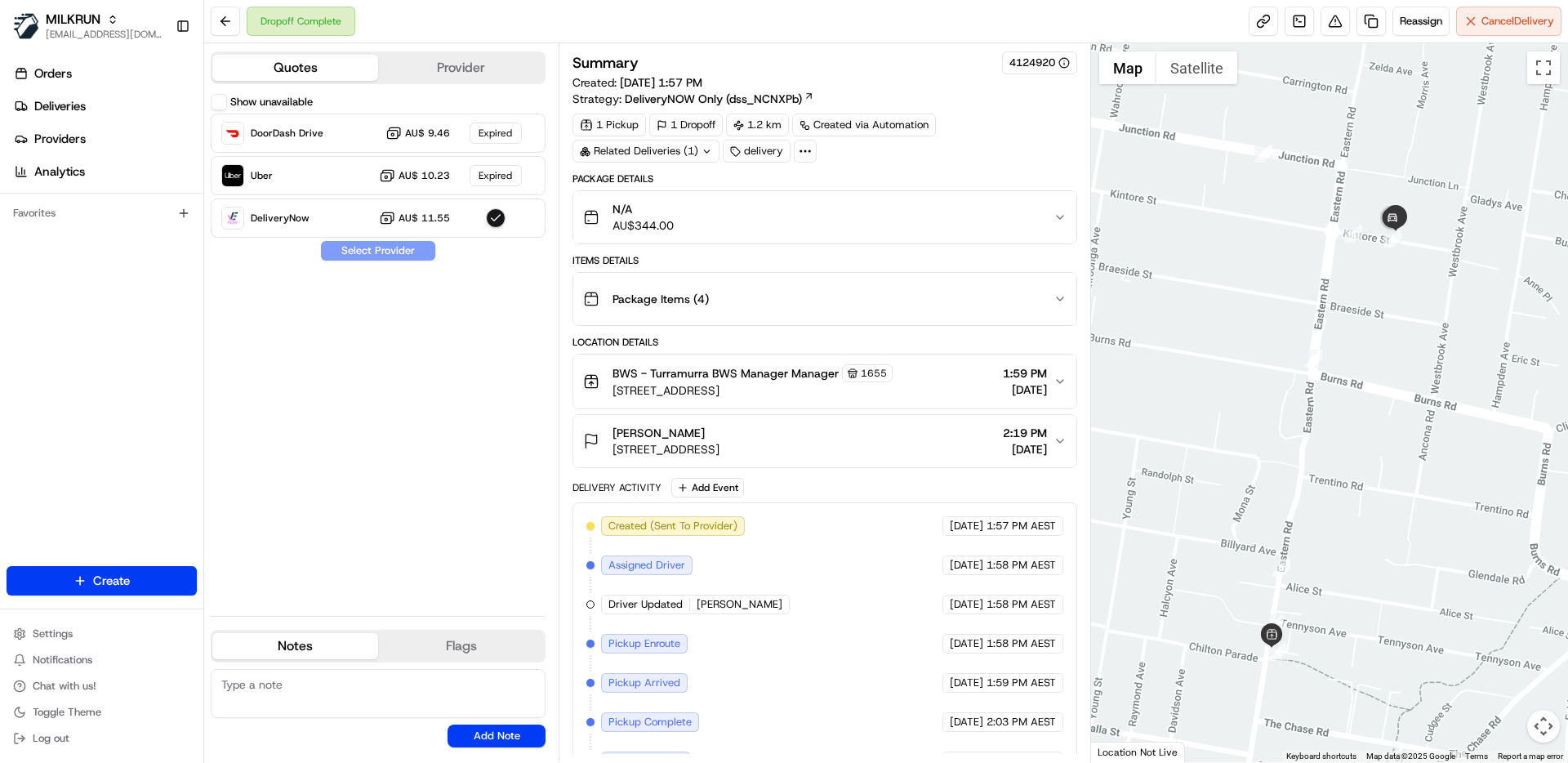 scroll, scrollTop: 0, scrollLeft: 0, axis: both 